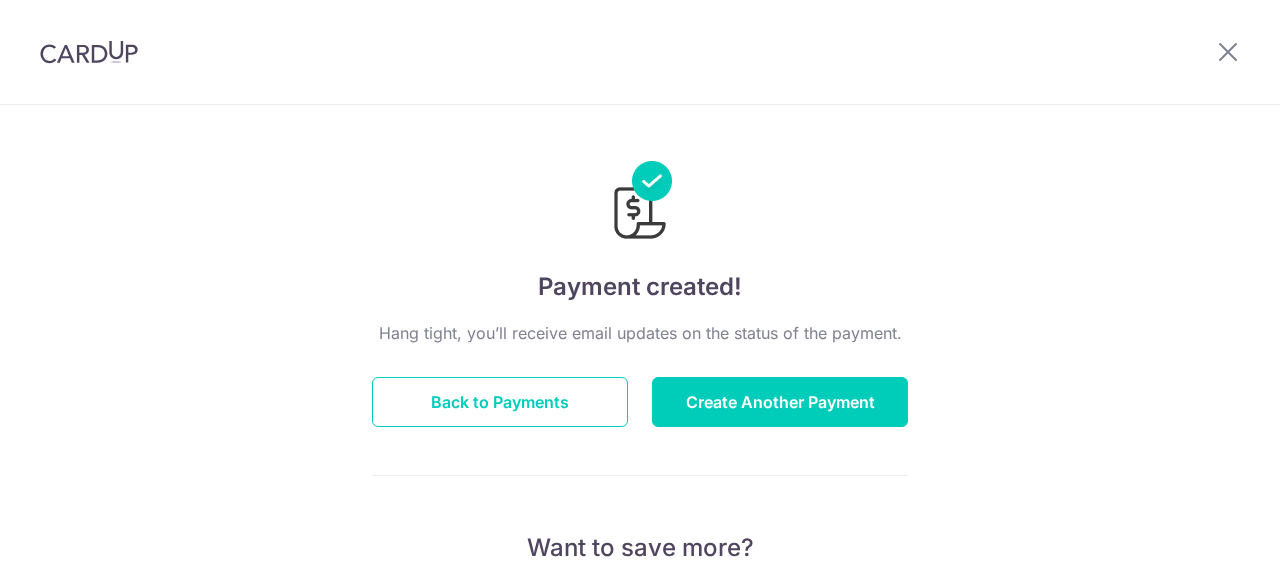 scroll, scrollTop: 0, scrollLeft: 0, axis: both 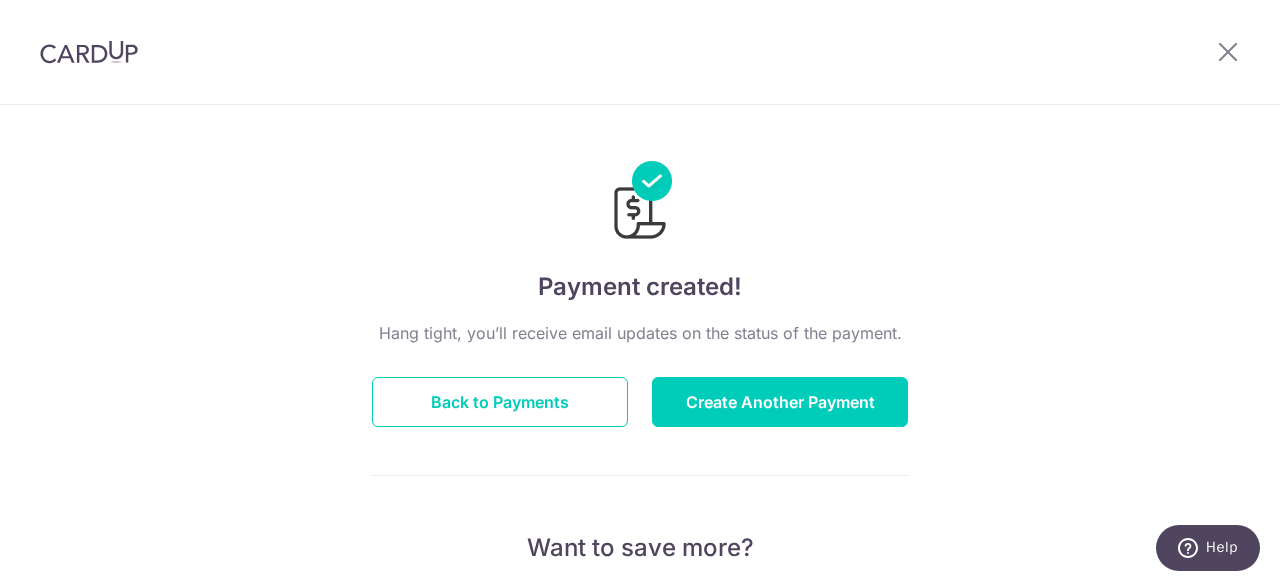 click at bounding box center (1228, 52) 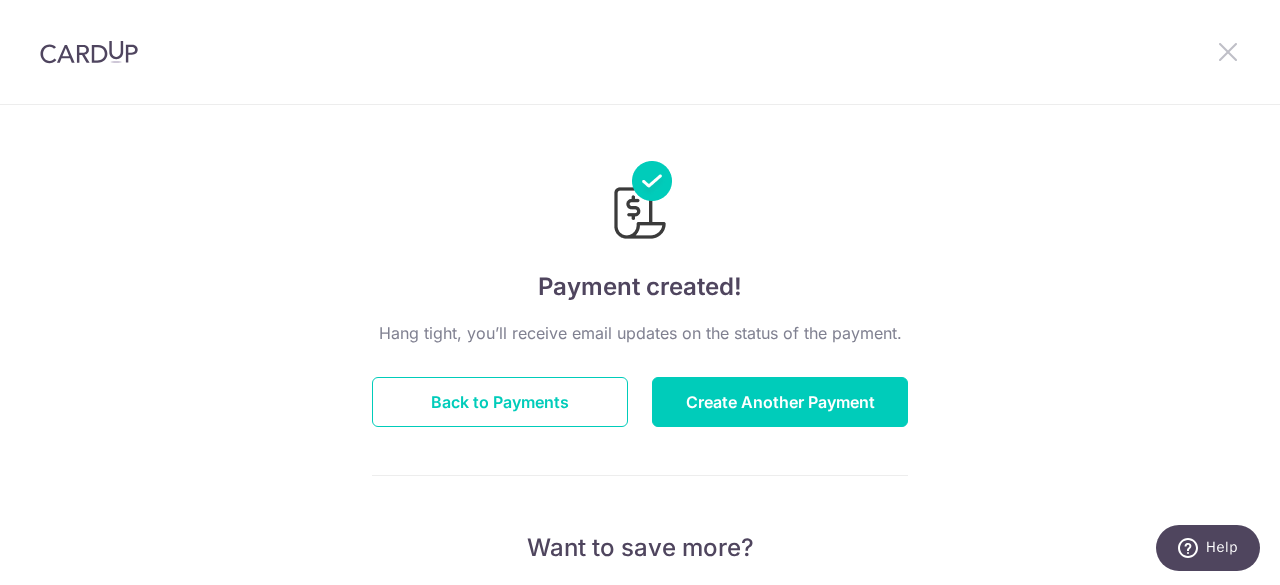 click at bounding box center (1228, 51) 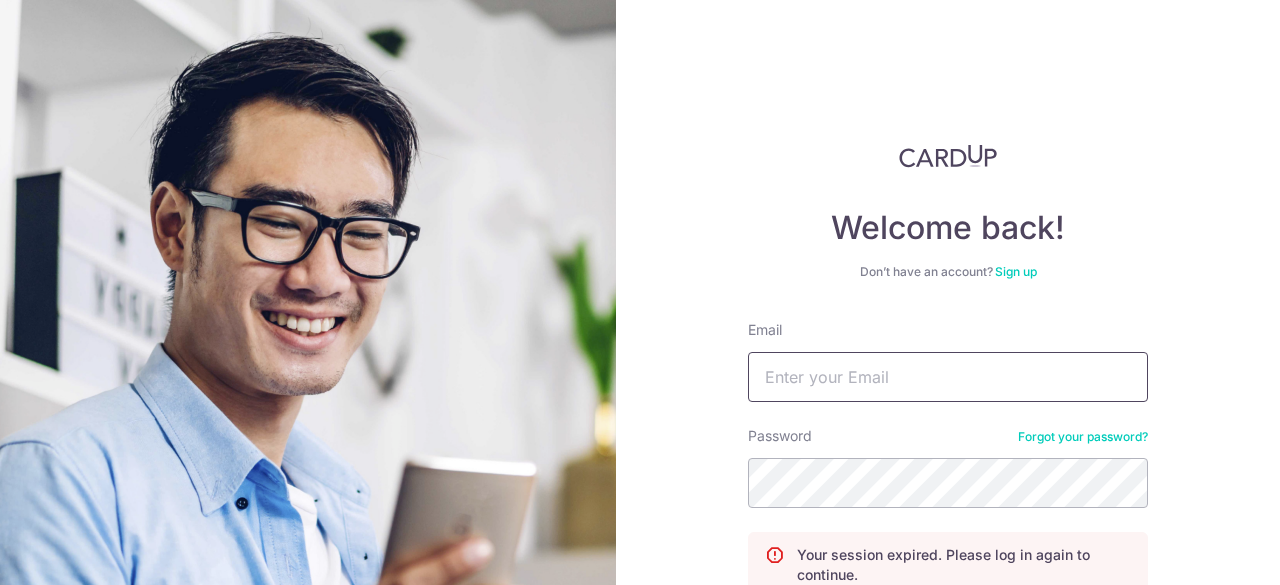 type on "[EMAIL]" 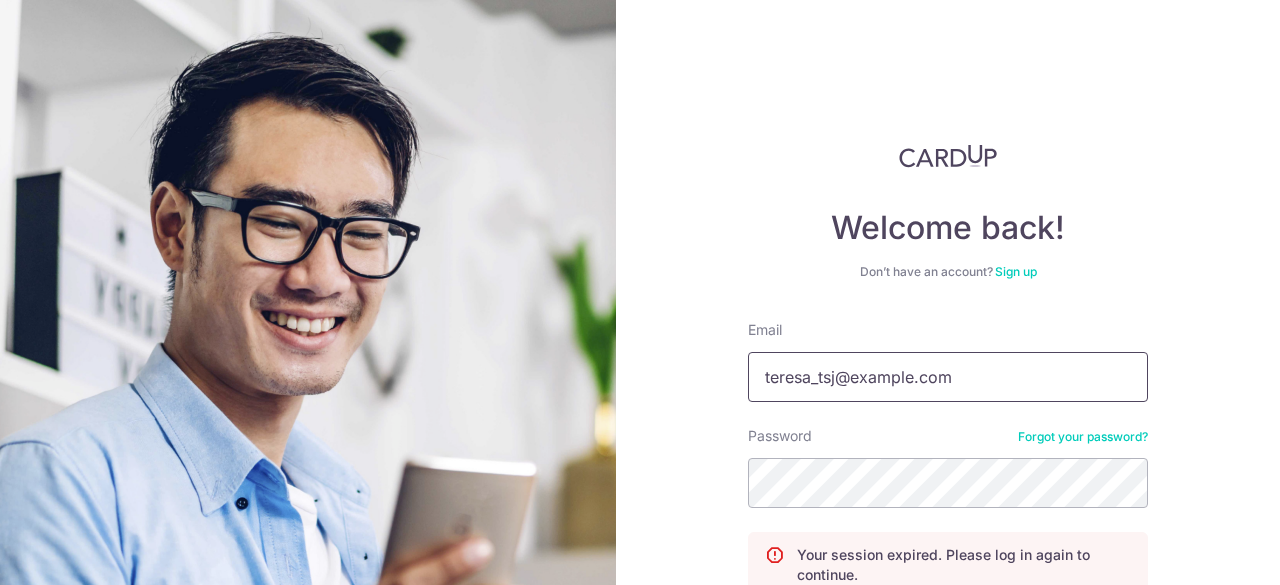 scroll, scrollTop: 0, scrollLeft: 0, axis: both 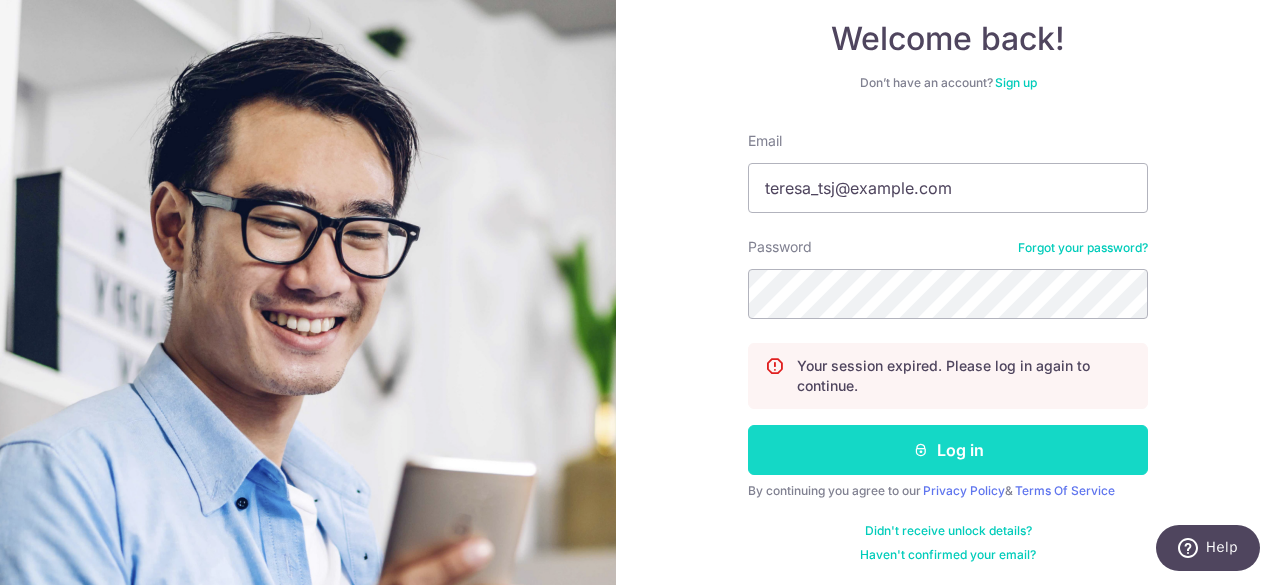 click on "Log in" at bounding box center (948, 450) 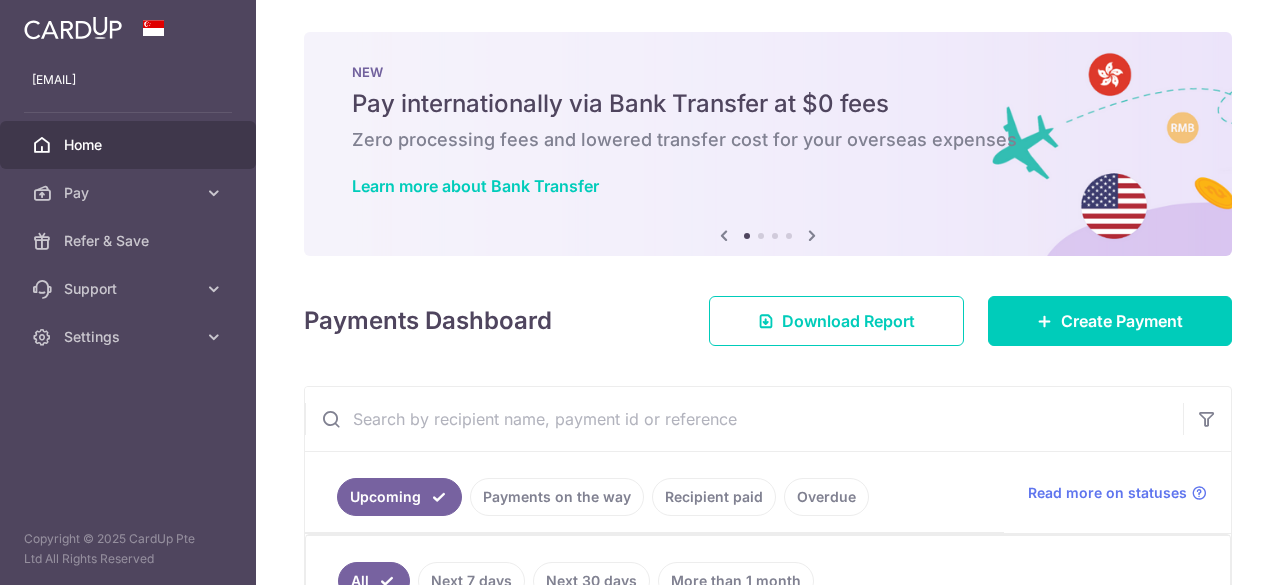 scroll, scrollTop: 0, scrollLeft: 0, axis: both 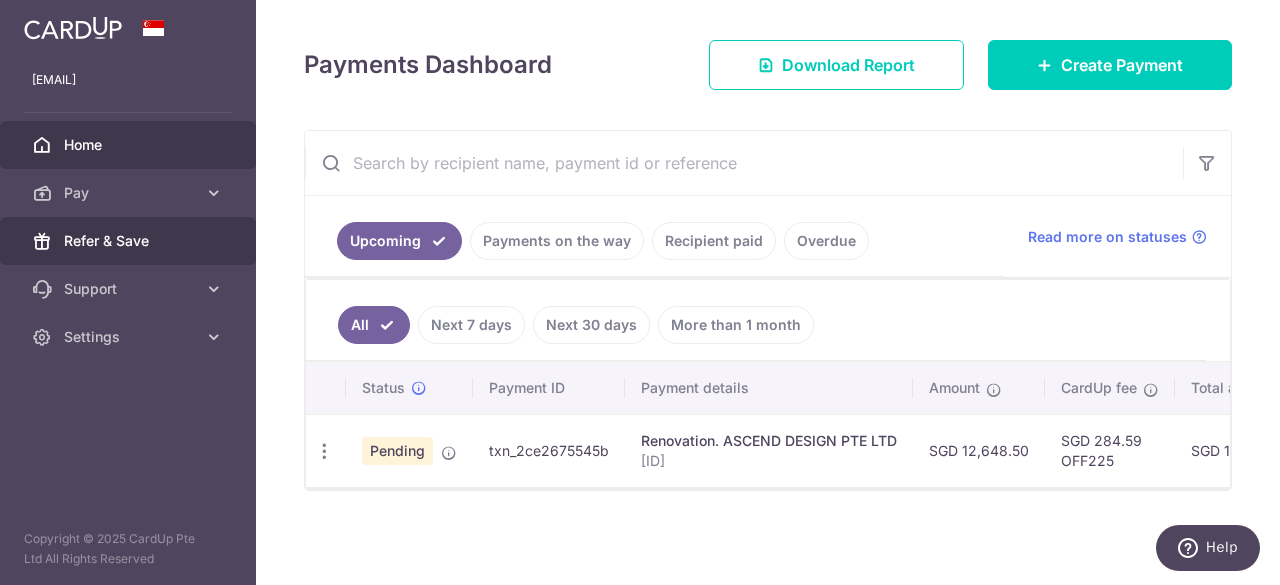 click on "Refer & Save" at bounding box center [130, 241] 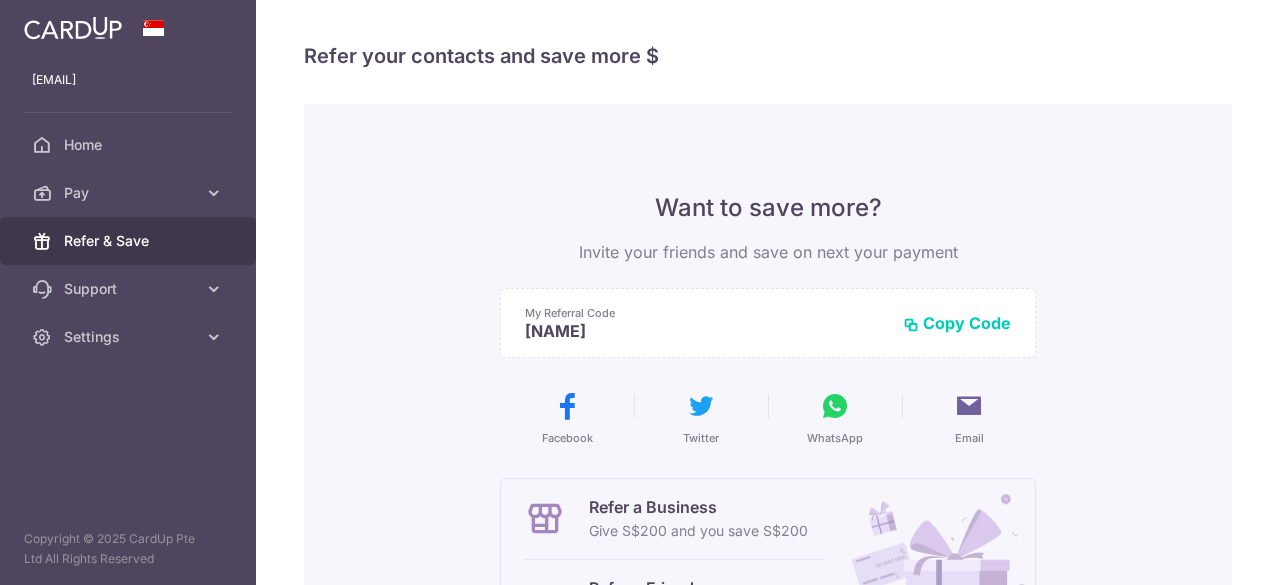 scroll, scrollTop: 0, scrollLeft: 0, axis: both 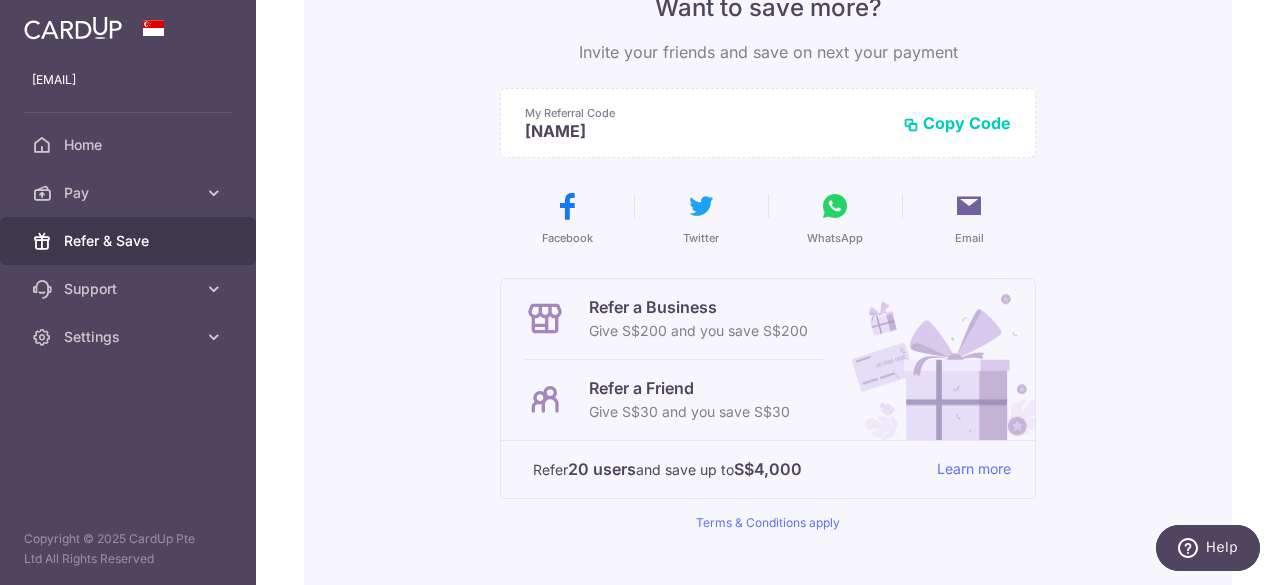click on "Copy Code" at bounding box center (957, 123) 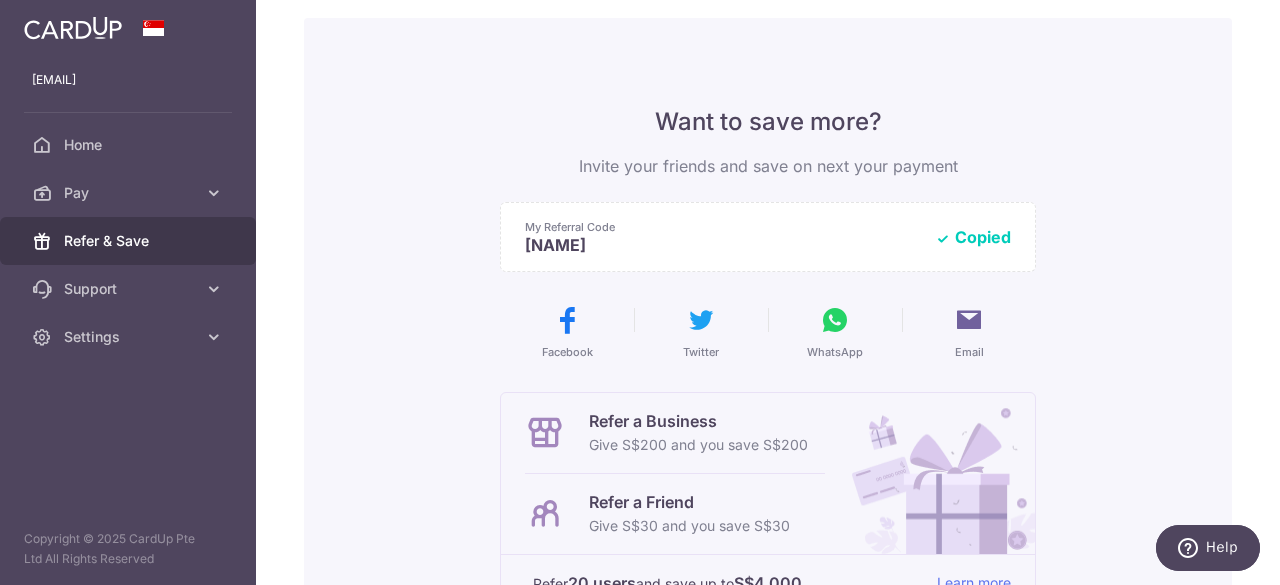 scroll, scrollTop: 0, scrollLeft: 0, axis: both 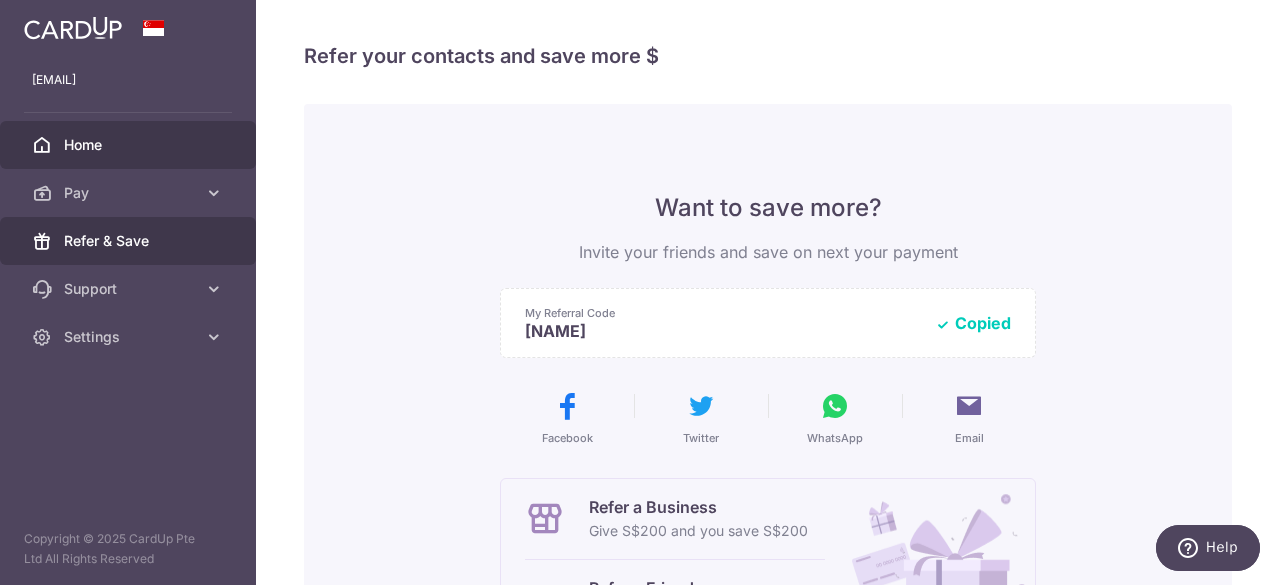 click on "Home" at bounding box center (130, 145) 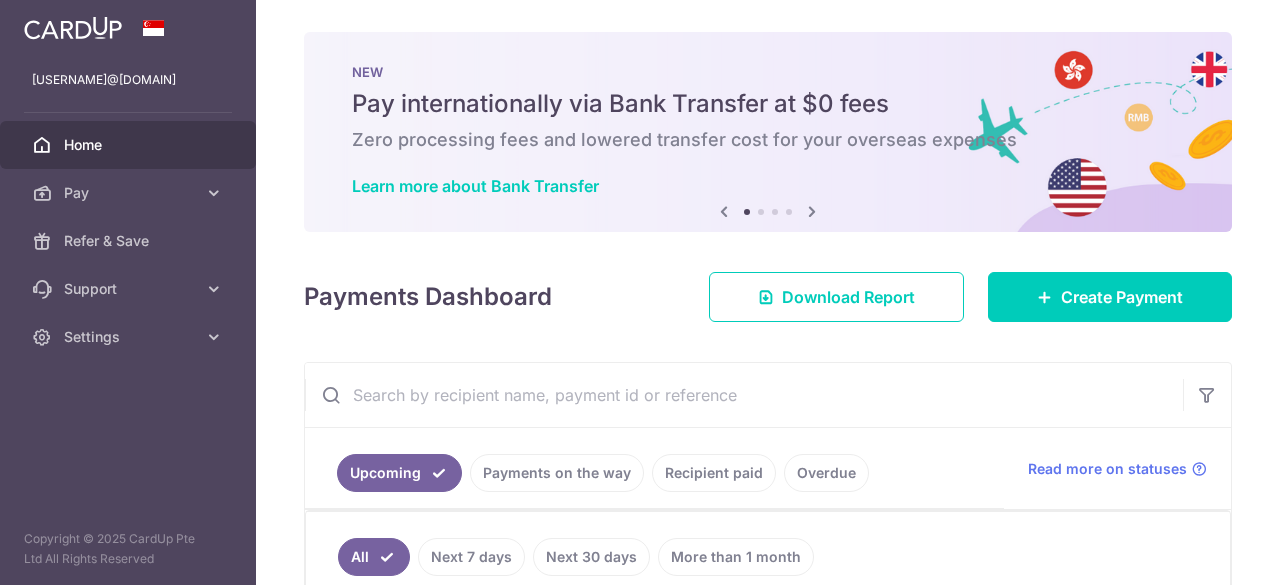 scroll, scrollTop: 0, scrollLeft: 0, axis: both 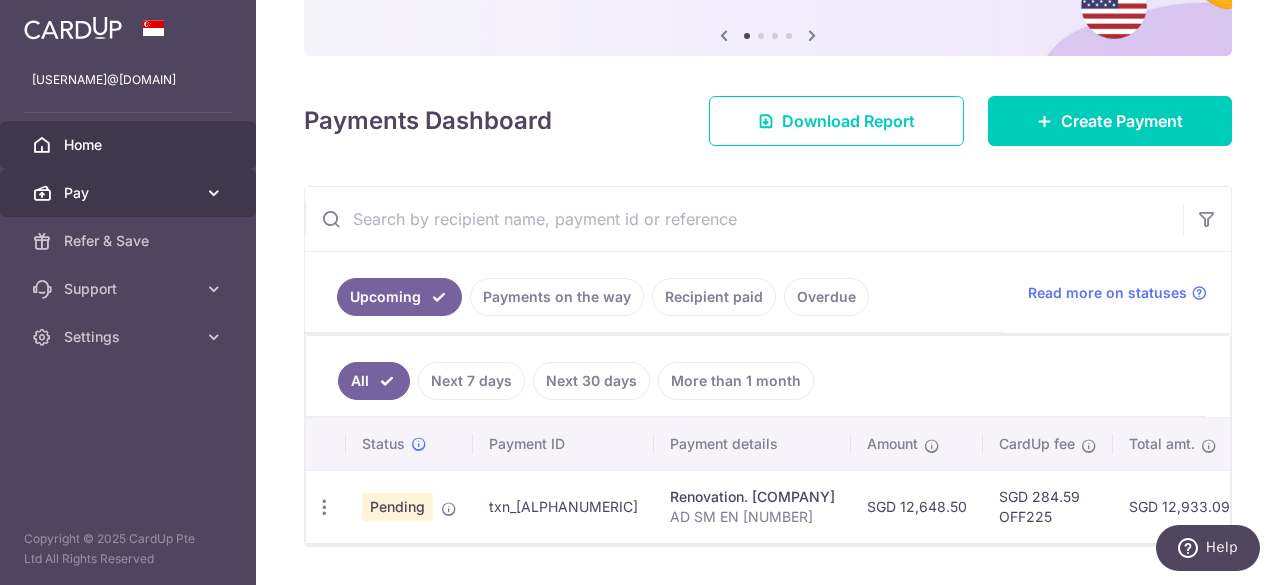 click on "Pay" at bounding box center [128, 193] 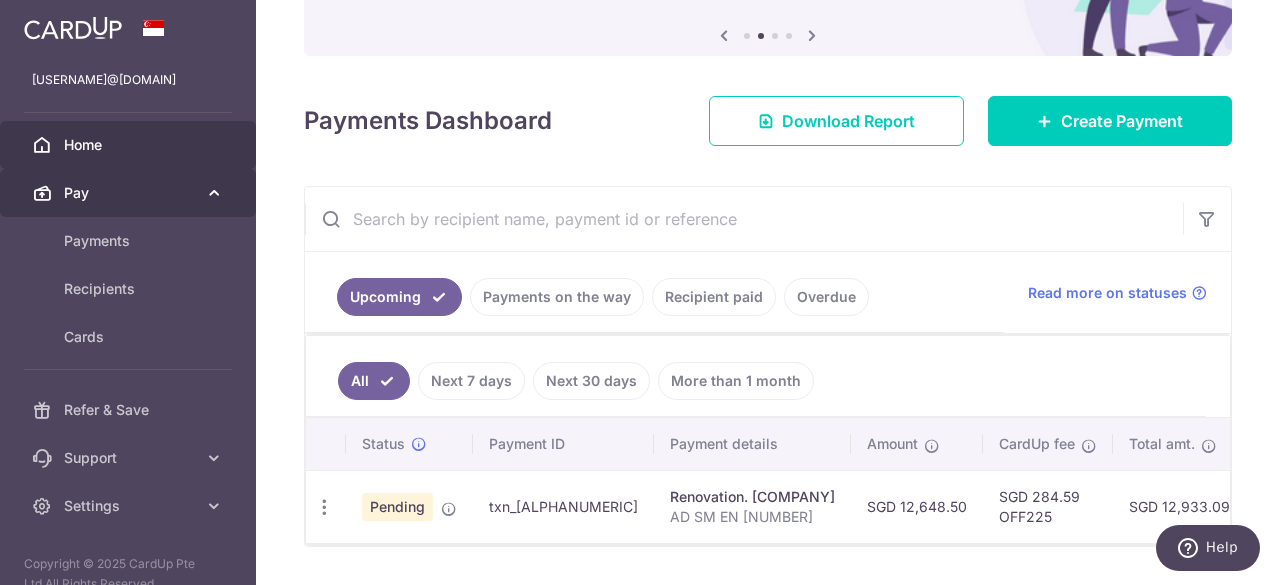 click on "Pay" at bounding box center [128, 193] 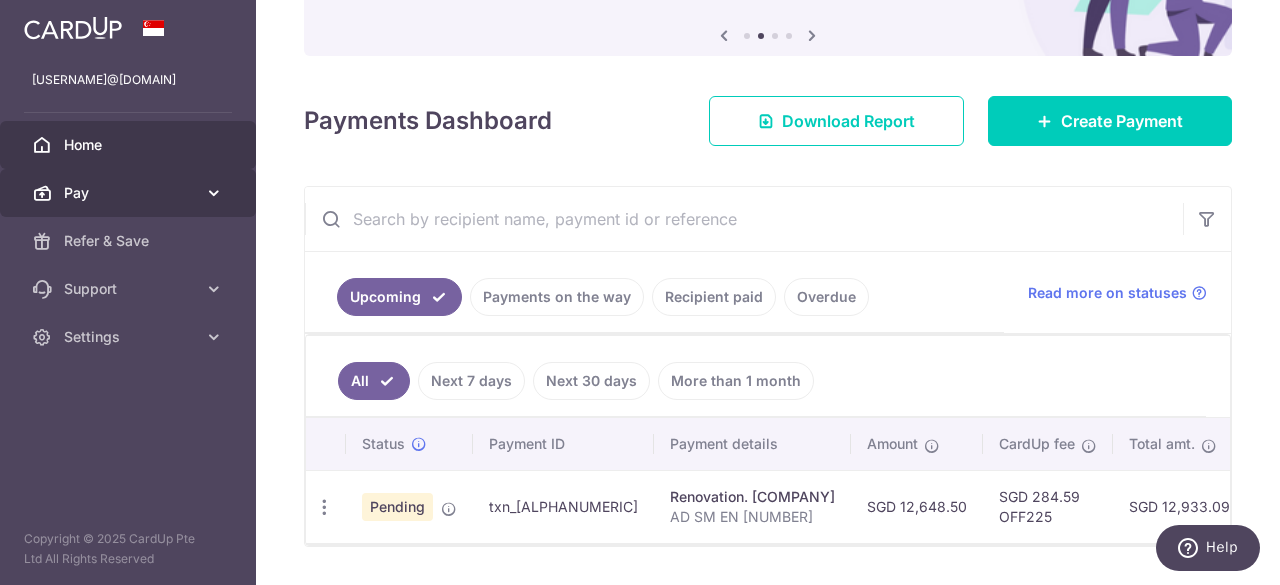 click on "Pay" at bounding box center (128, 193) 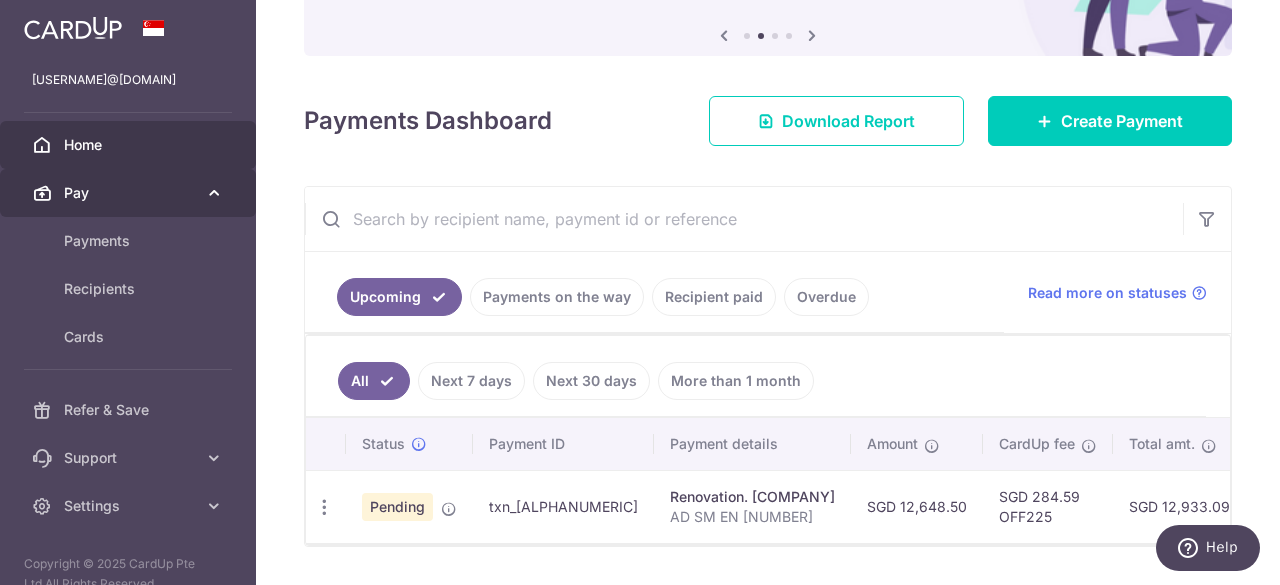 click on "Pay" at bounding box center (128, 193) 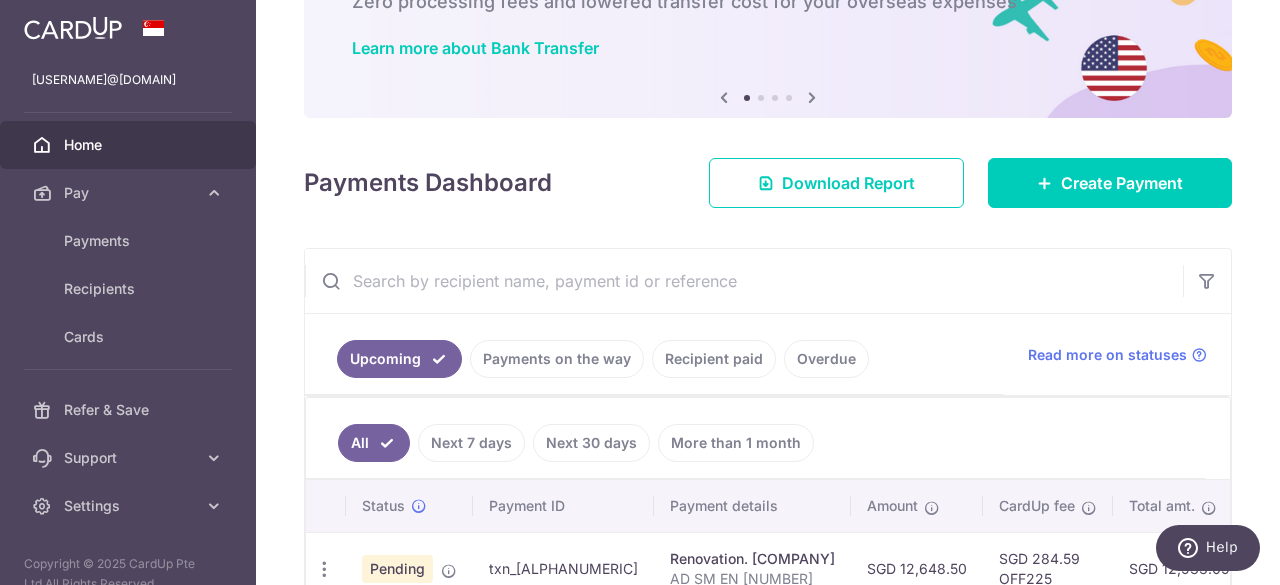 scroll, scrollTop: 0, scrollLeft: 0, axis: both 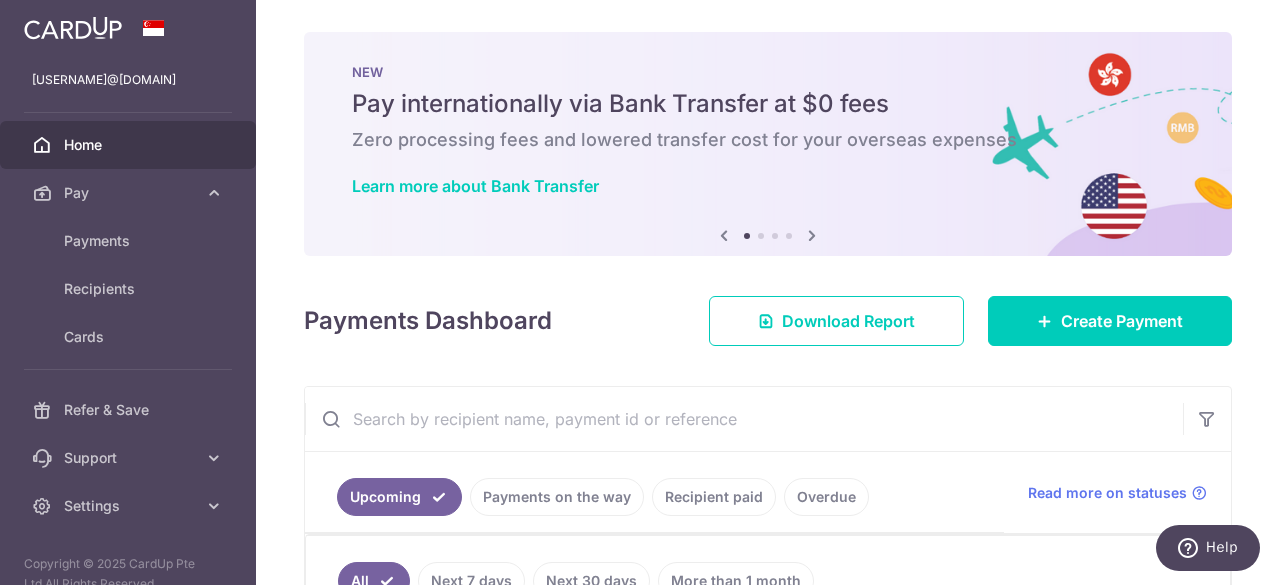 click at bounding box center [761, 236] 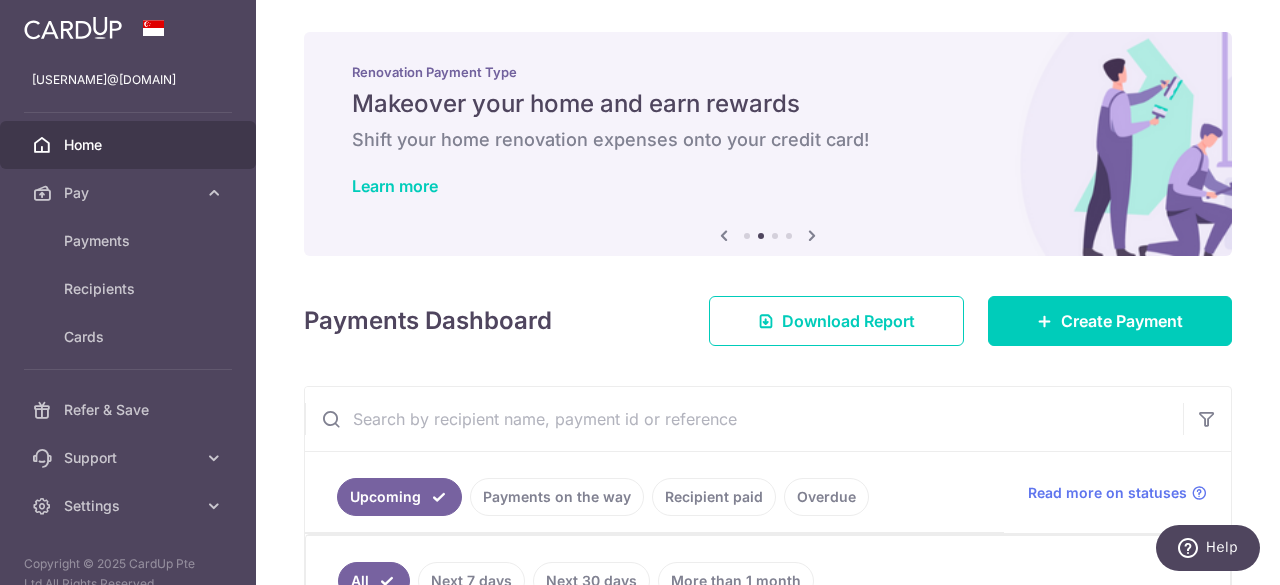 click at bounding box center [812, 235] 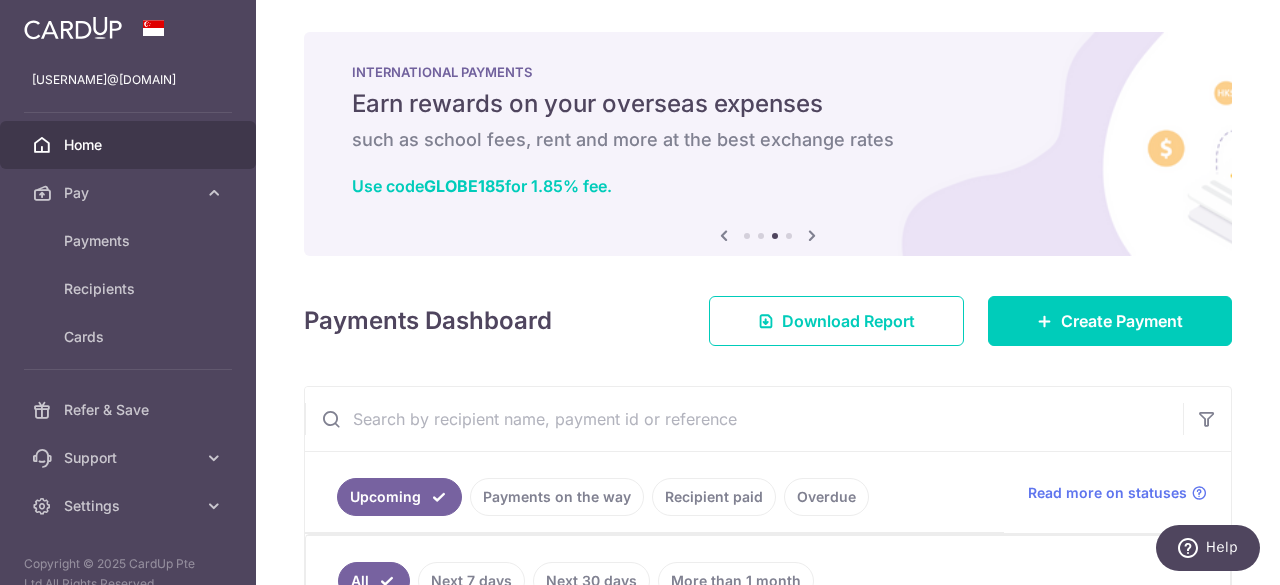 click at bounding box center [812, 235] 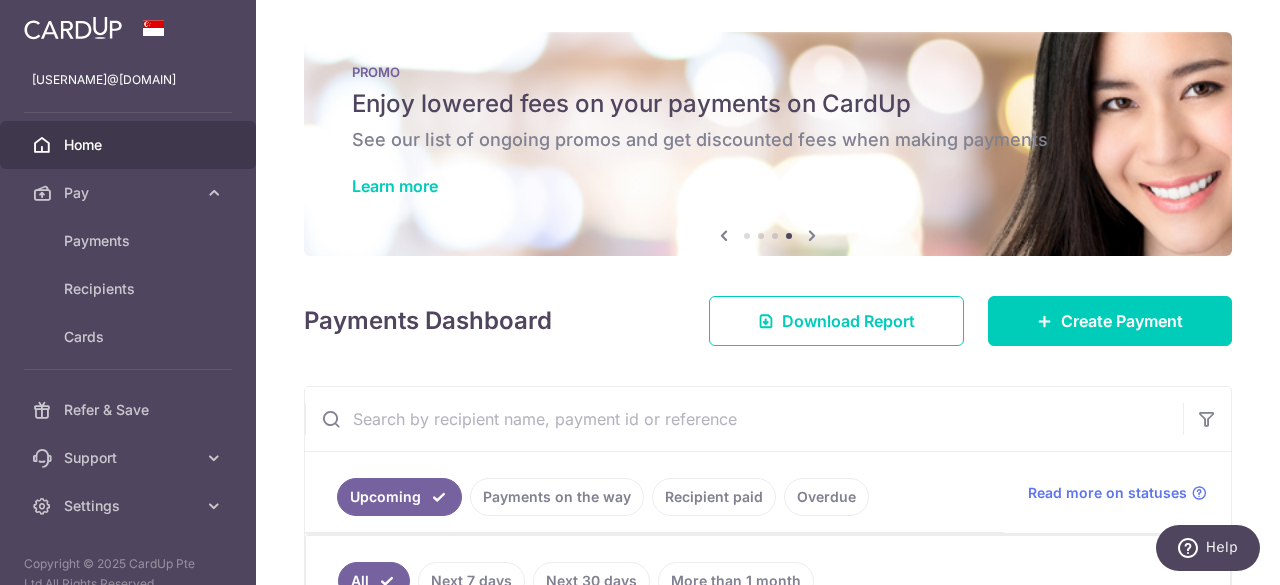click on "Learn more" at bounding box center (768, 186) 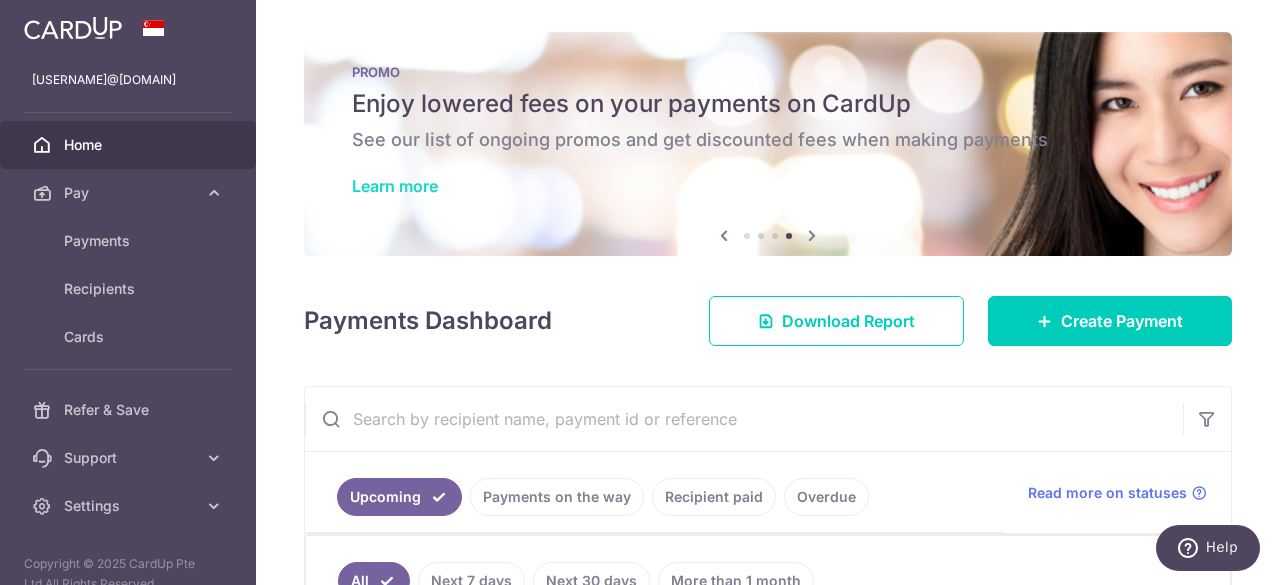 click on "Learn more" at bounding box center (395, 186) 